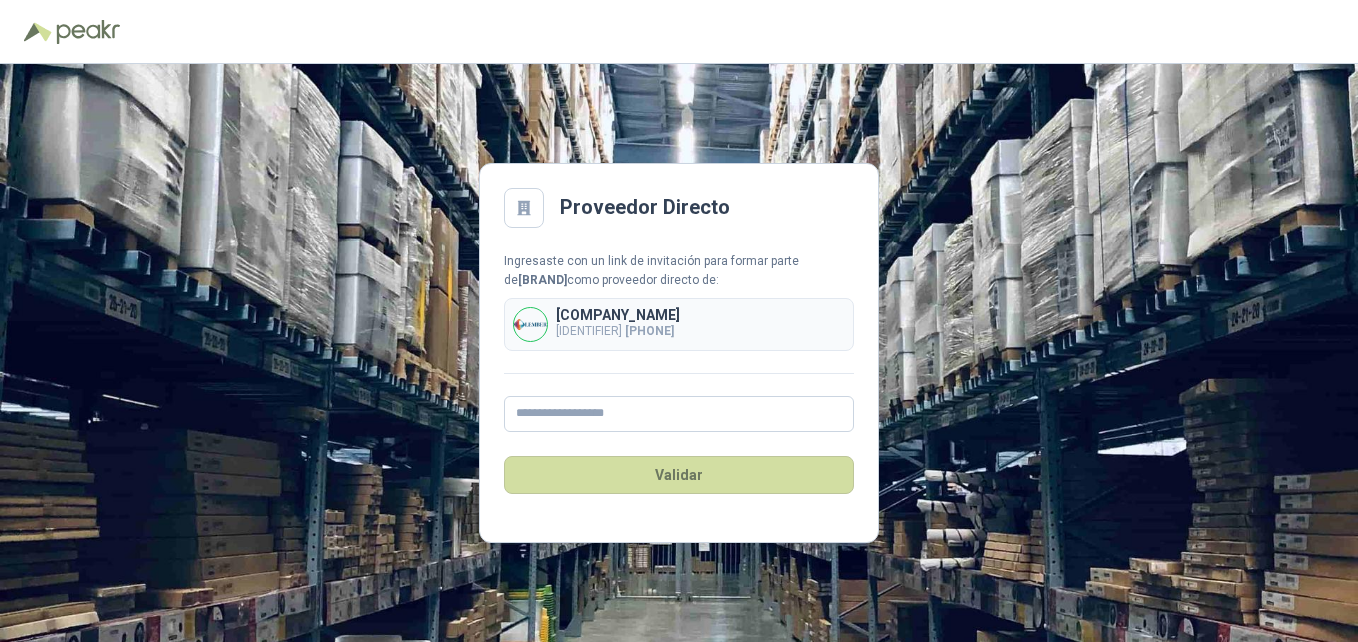 scroll, scrollTop: 0, scrollLeft: 0, axis: both 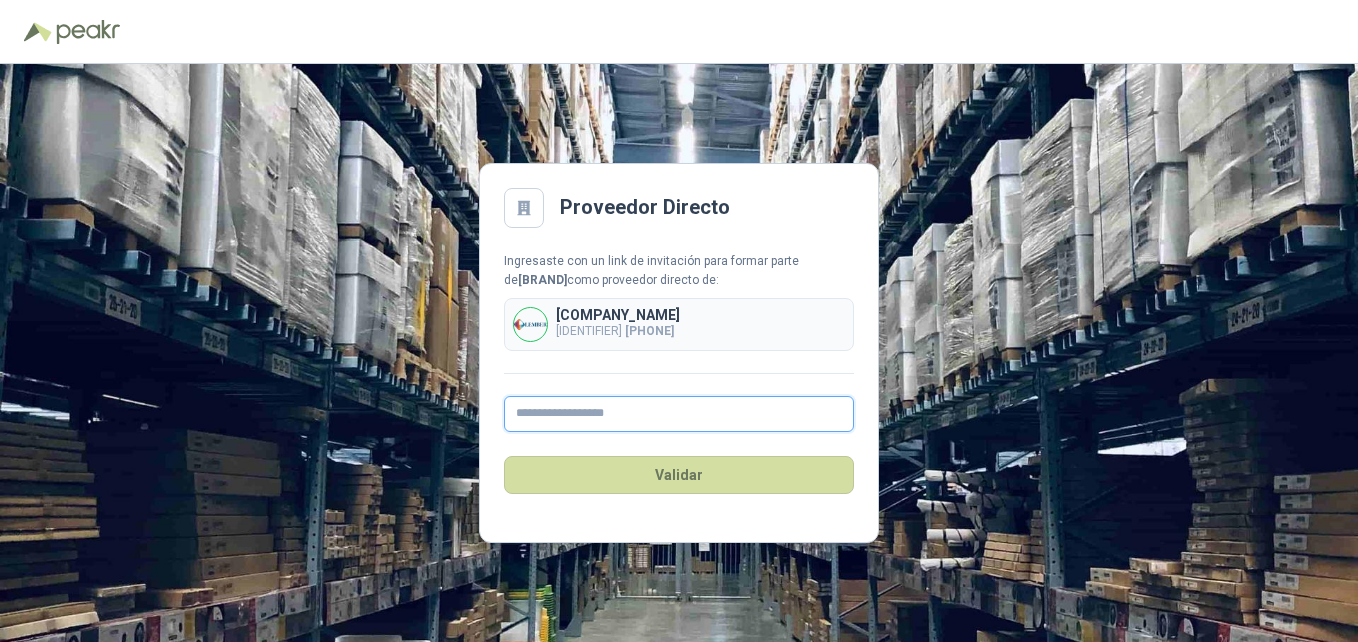 click at bounding box center [679, 414] 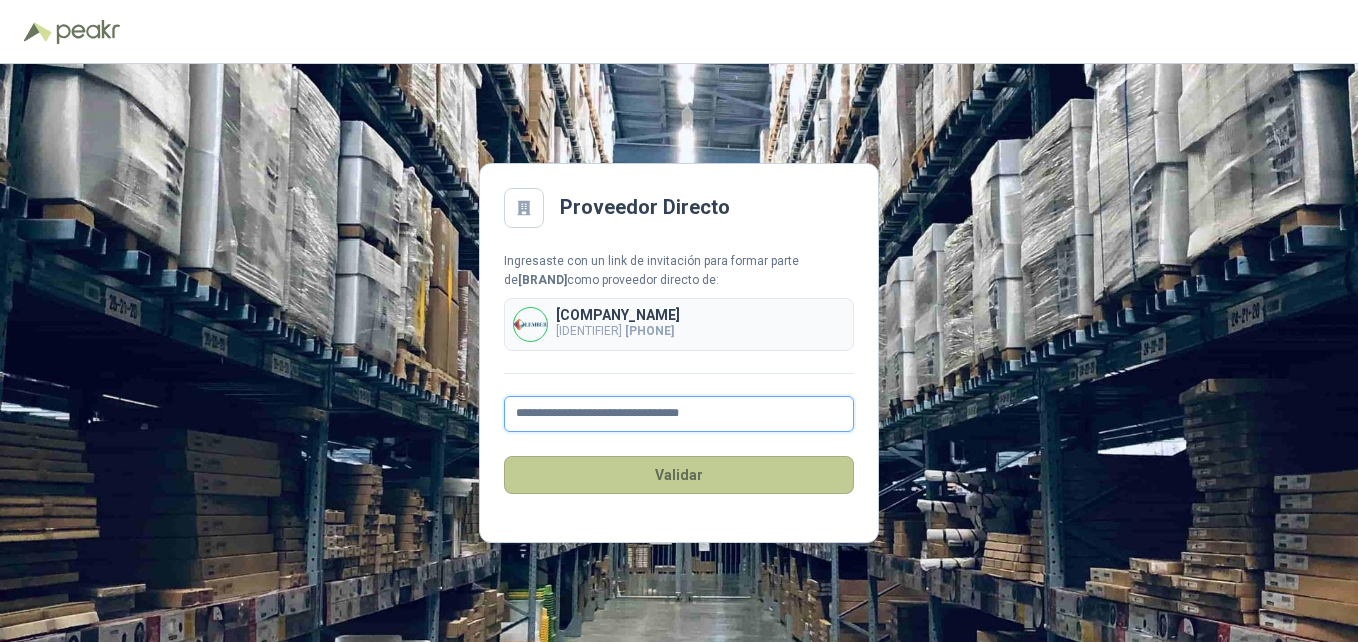 type on "**********" 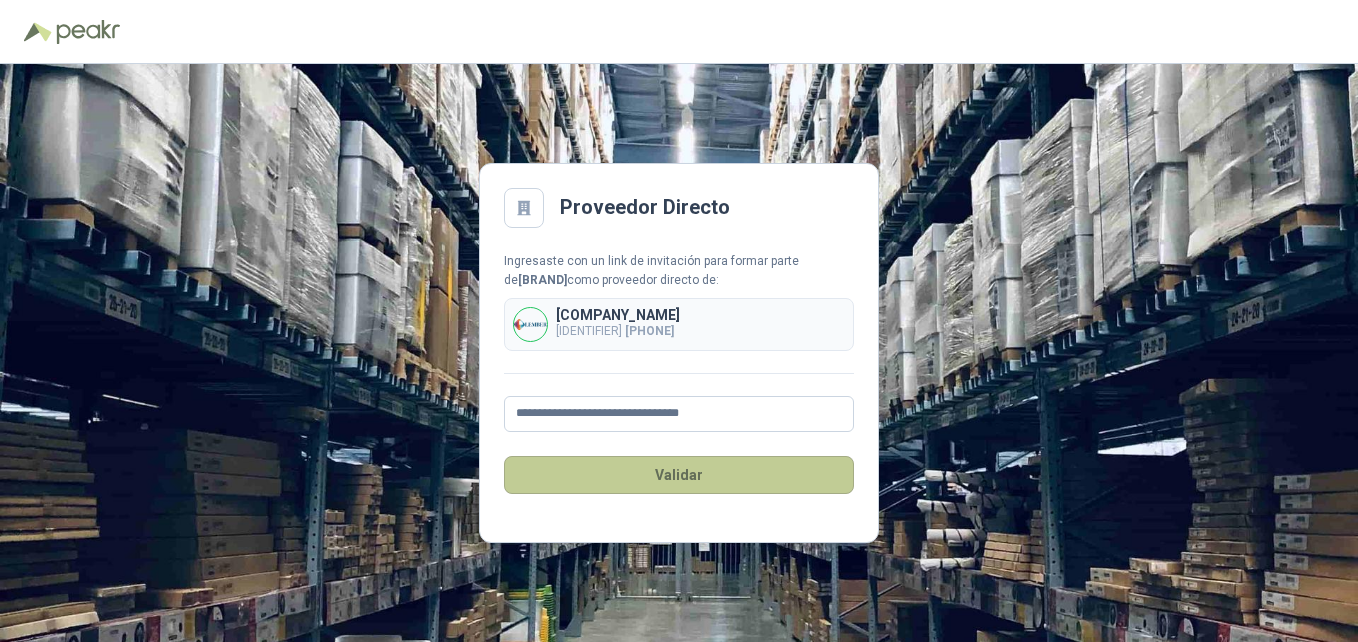 click on "Validar" at bounding box center [679, 475] 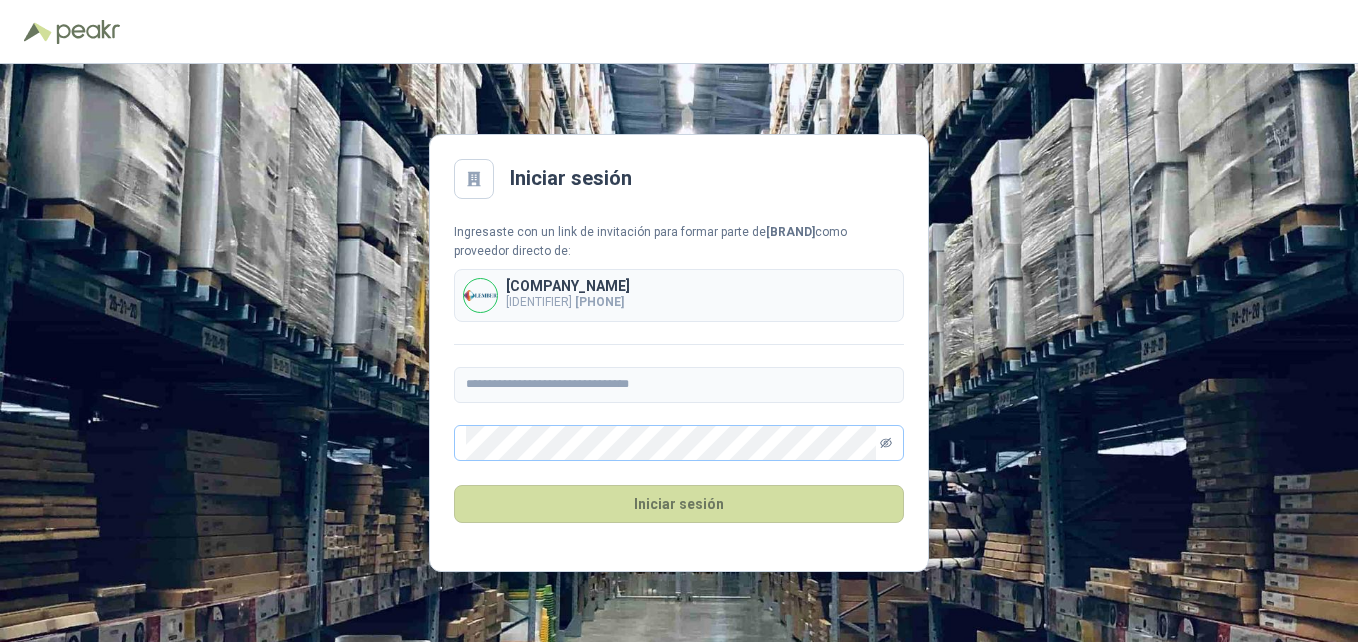 click at bounding box center (886, 443) 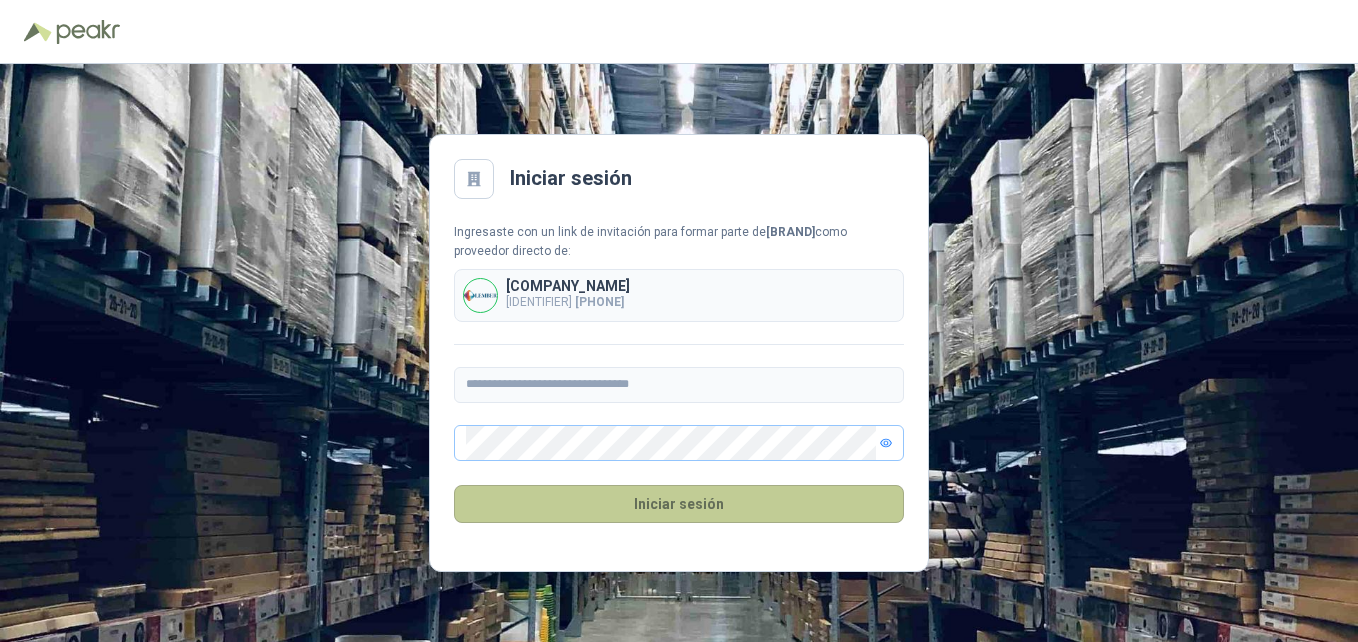 click on "Iniciar sesión" at bounding box center (679, 504) 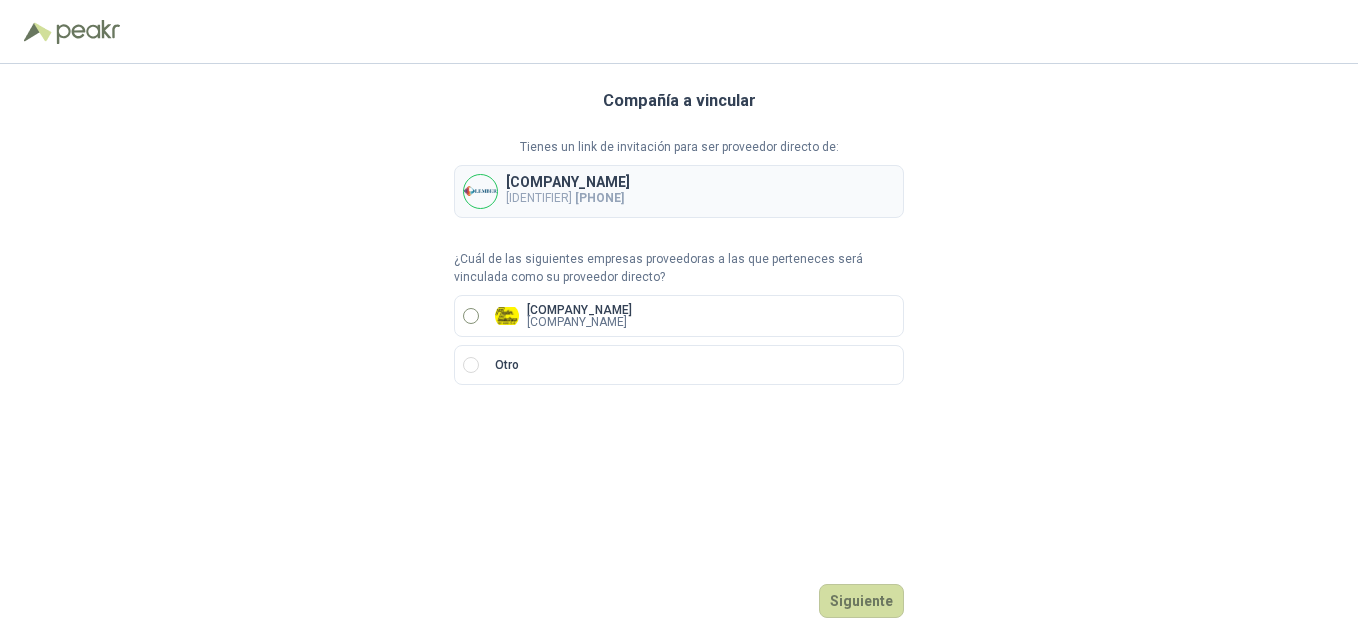 click on "[COMPANY]" at bounding box center (559, 310) 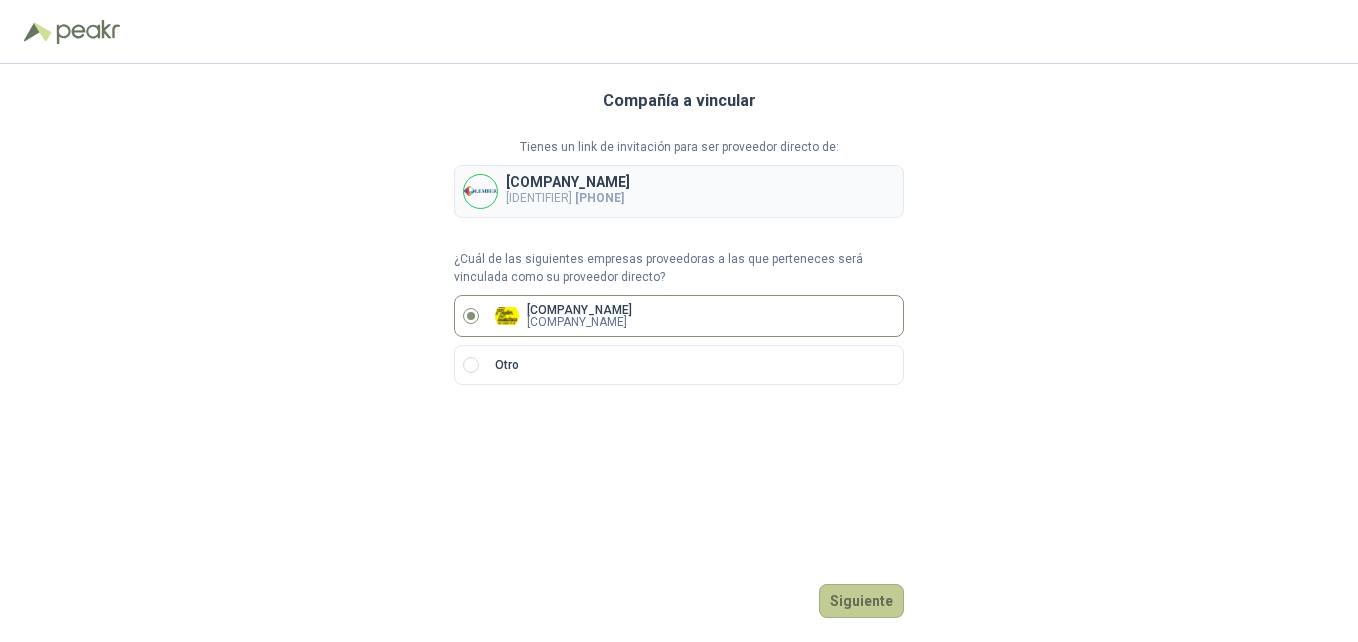 click on "[WORD]" at bounding box center (868, 601) 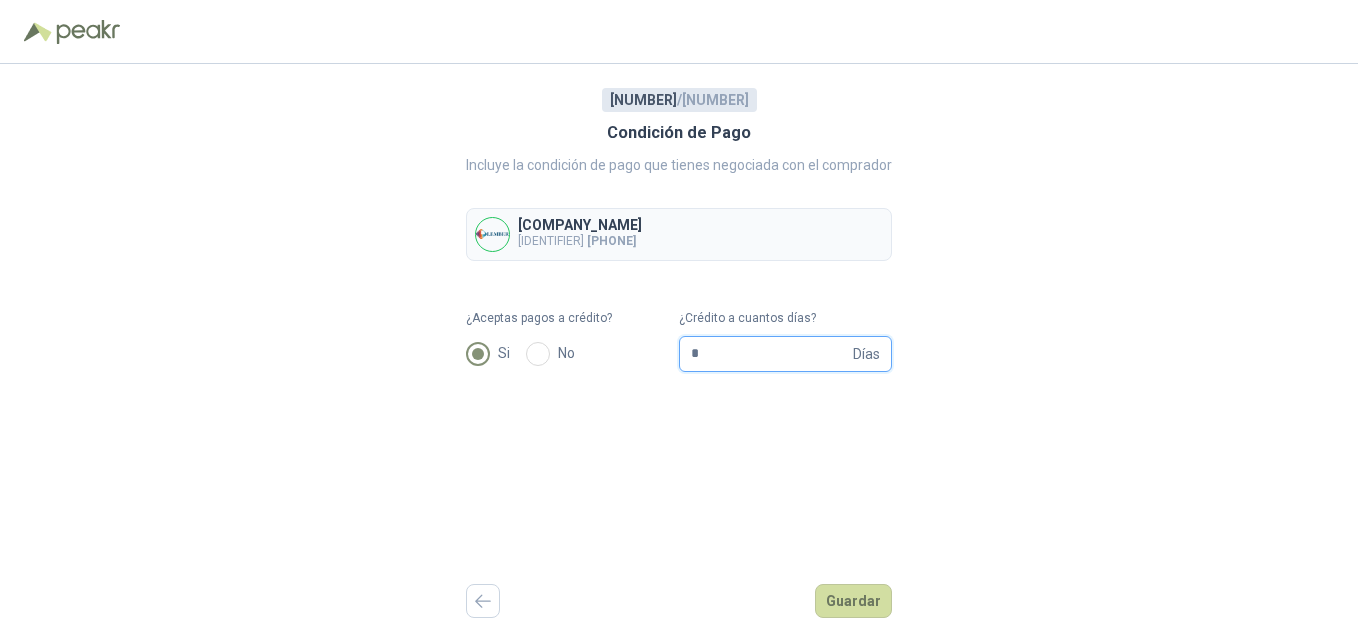 click on "*" at bounding box center [785, 354] 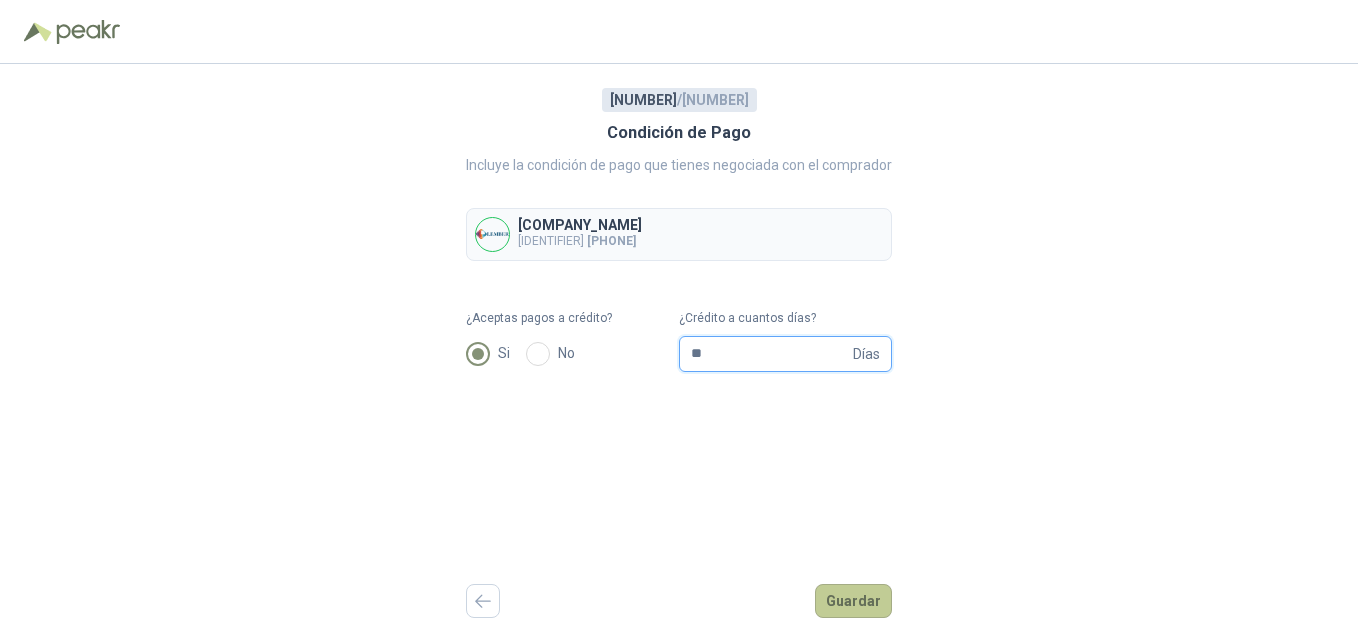 type on "**" 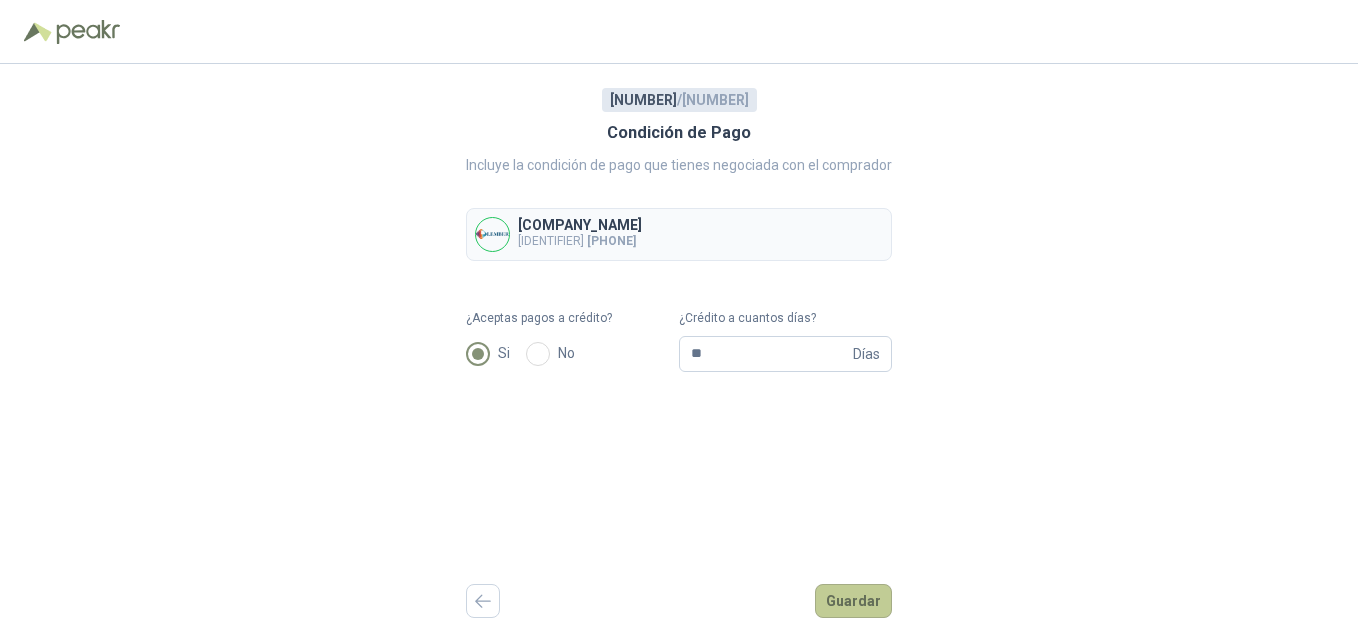 click on "Guardar" at bounding box center [883, 601] 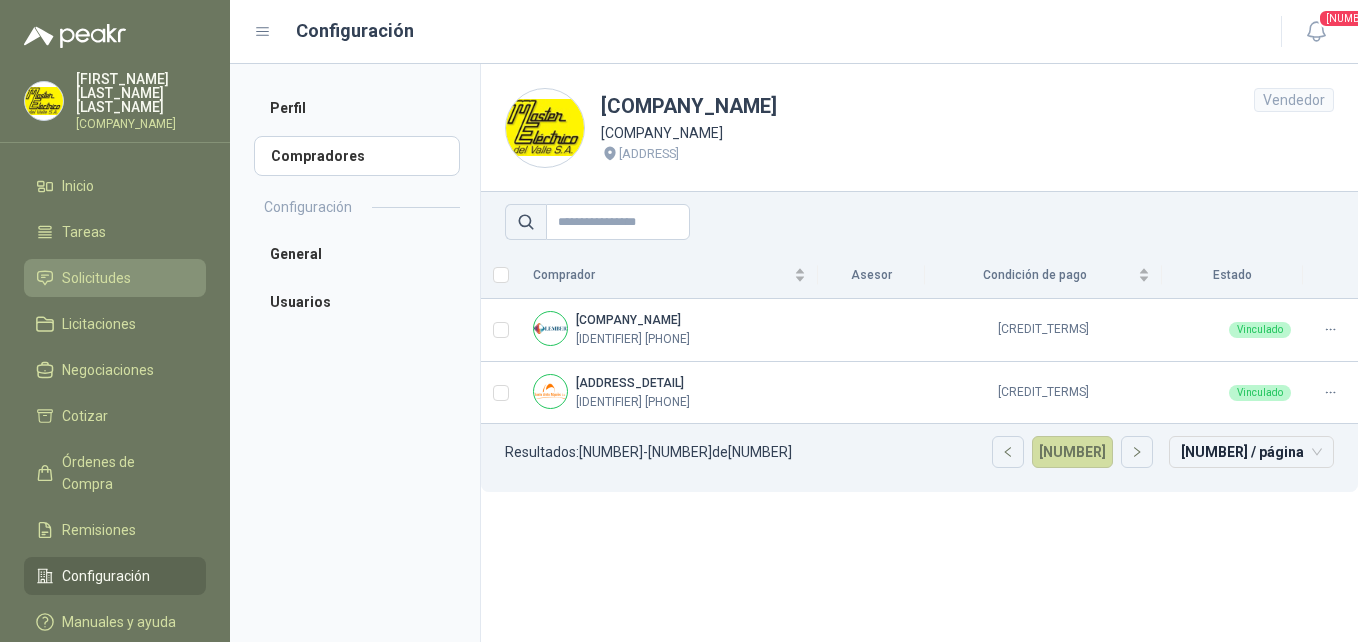 click on "Solicitudes" at bounding box center (96, 264) 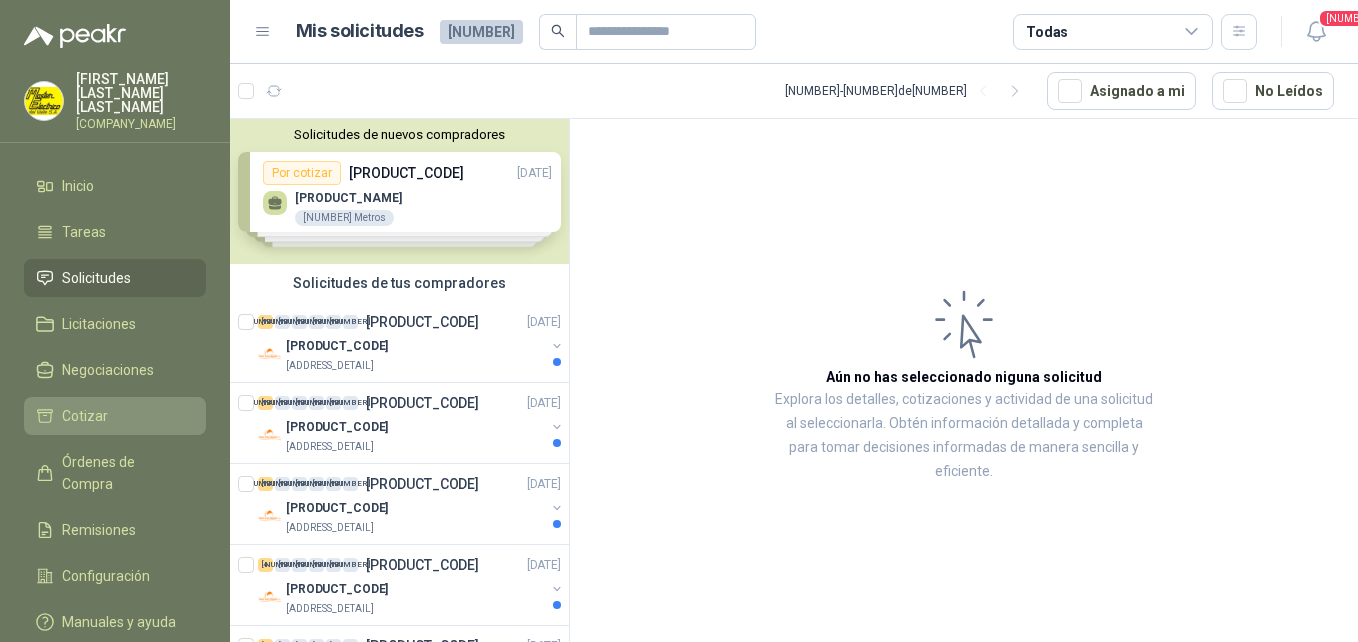 click on "[WORD]" at bounding box center (115, 402) 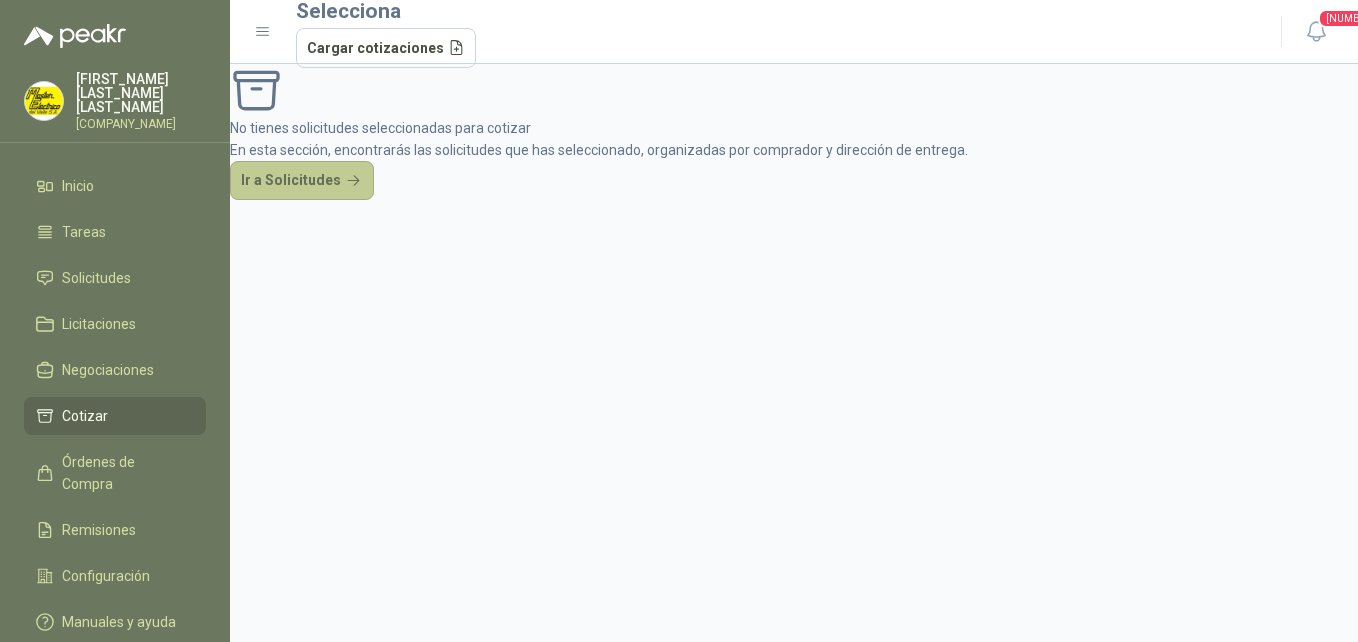 click on "Ir a Solicitudes" at bounding box center [302, 181] 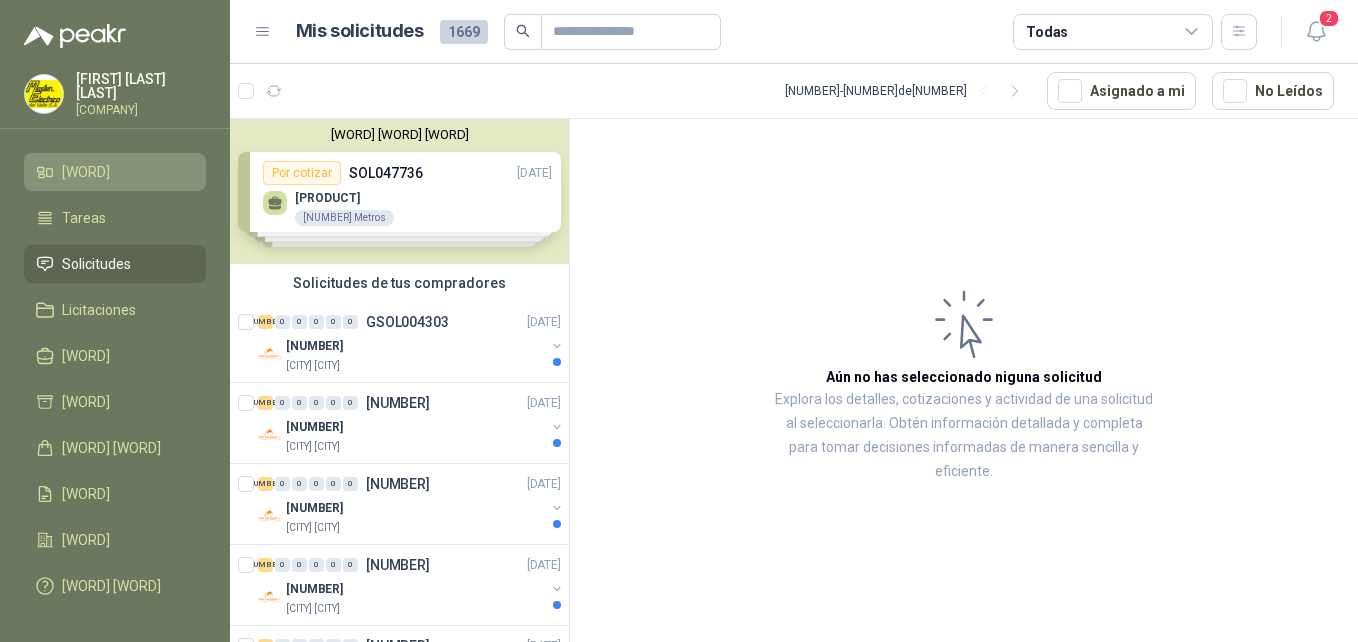 click on "[WORD]" at bounding box center [115, 172] 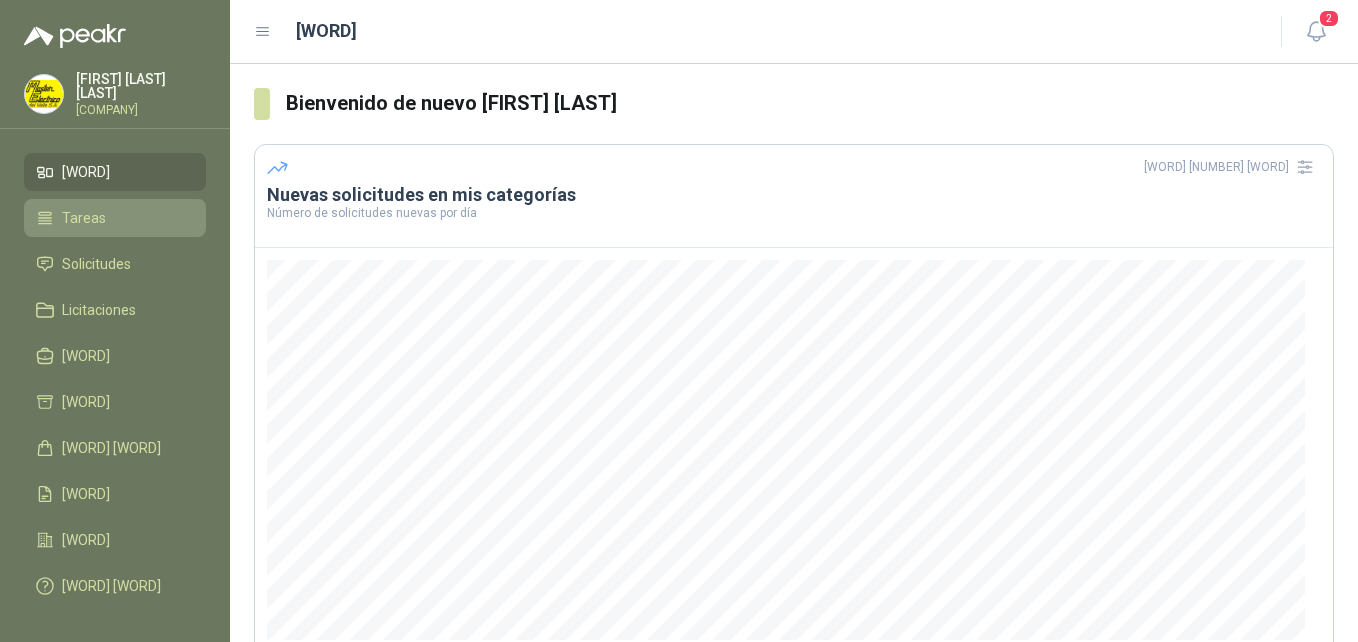 click on "Tareas" at bounding box center [84, 218] 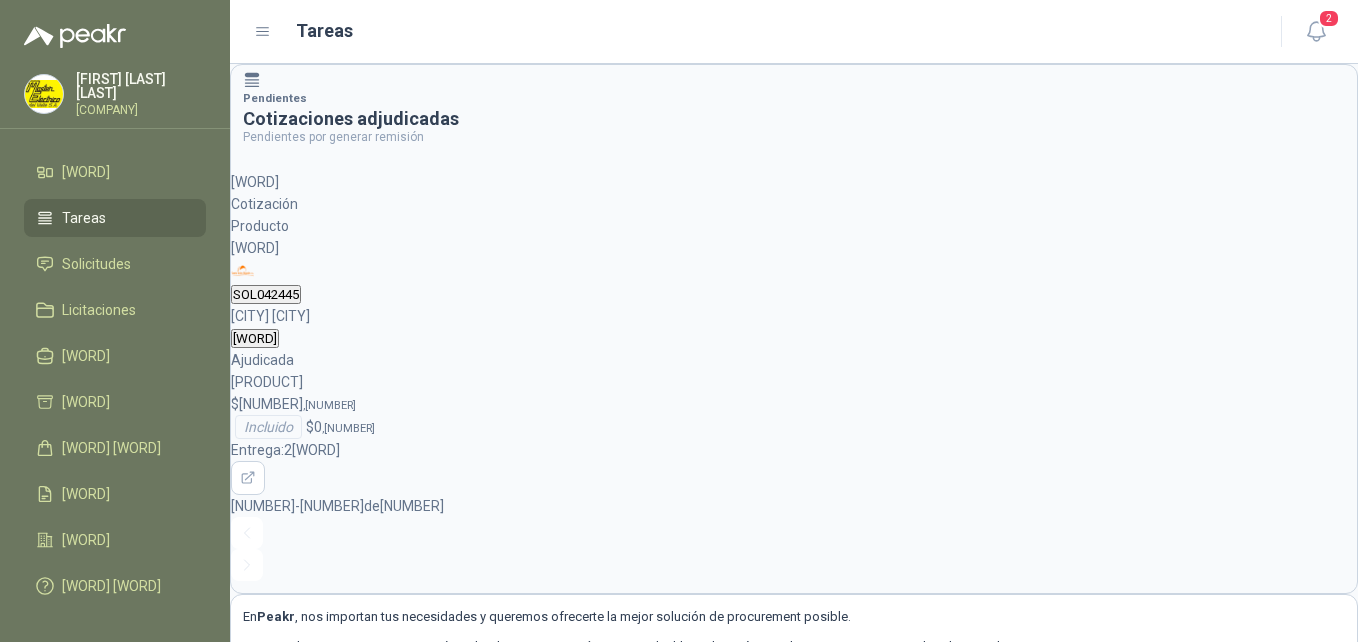 click on "SOL042445" at bounding box center (266, 294) 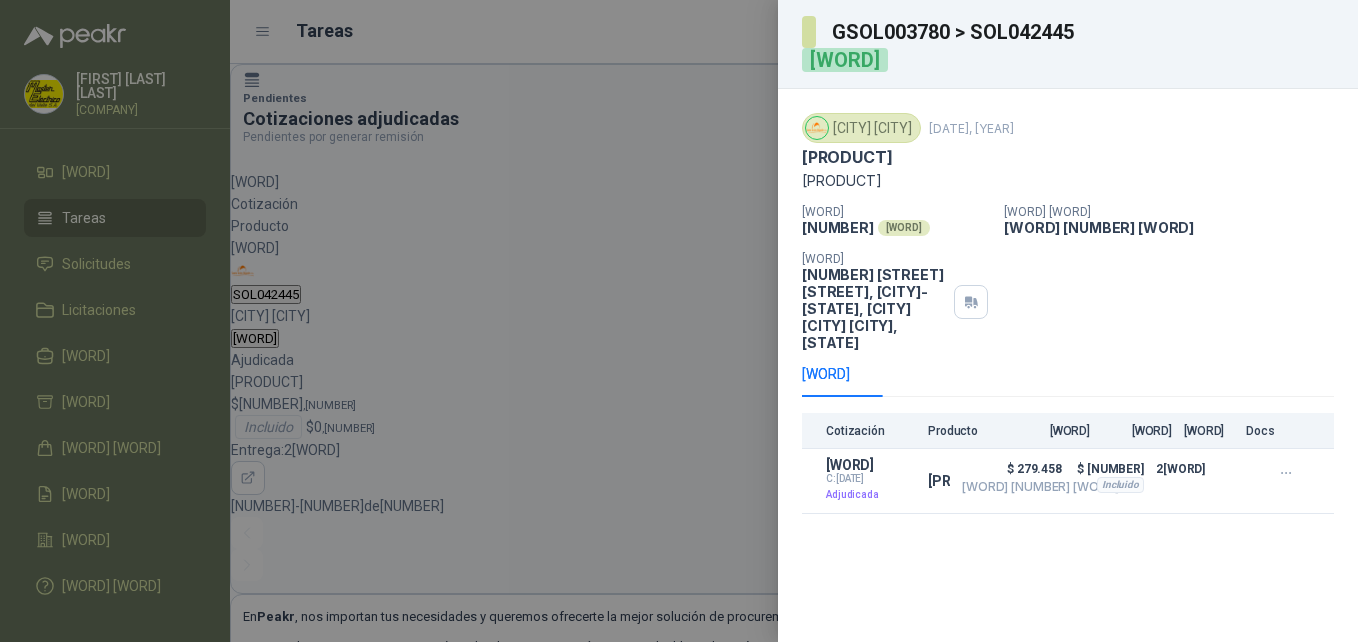 click at bounding box center [679, 321] 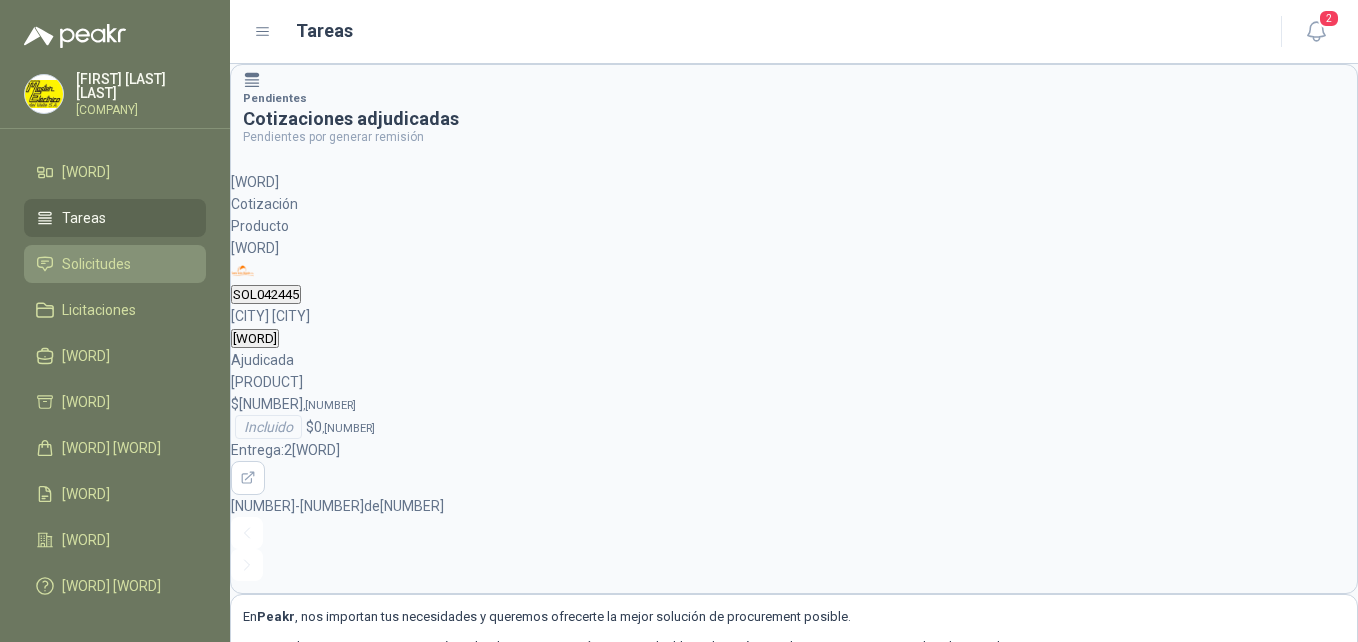 click on "Solicitudes" at bounding box center (96, 264) 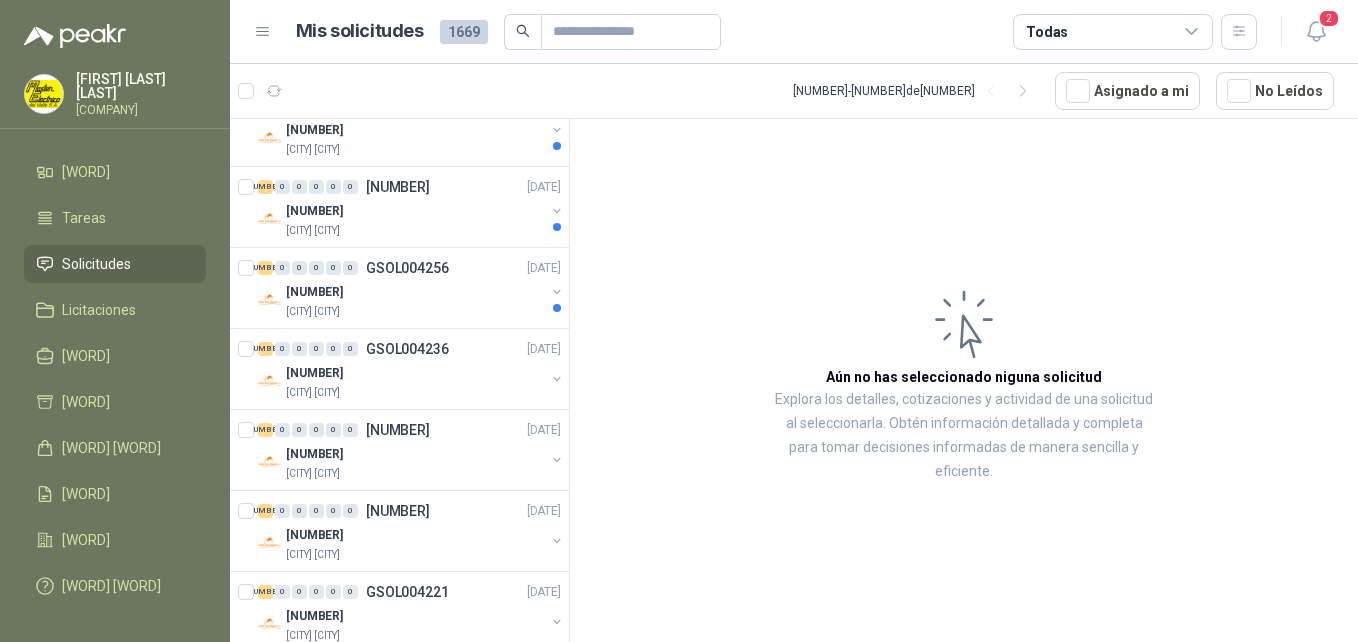 scroll, scrollTop: 1700, scrollLeft: 0, axis: vertical 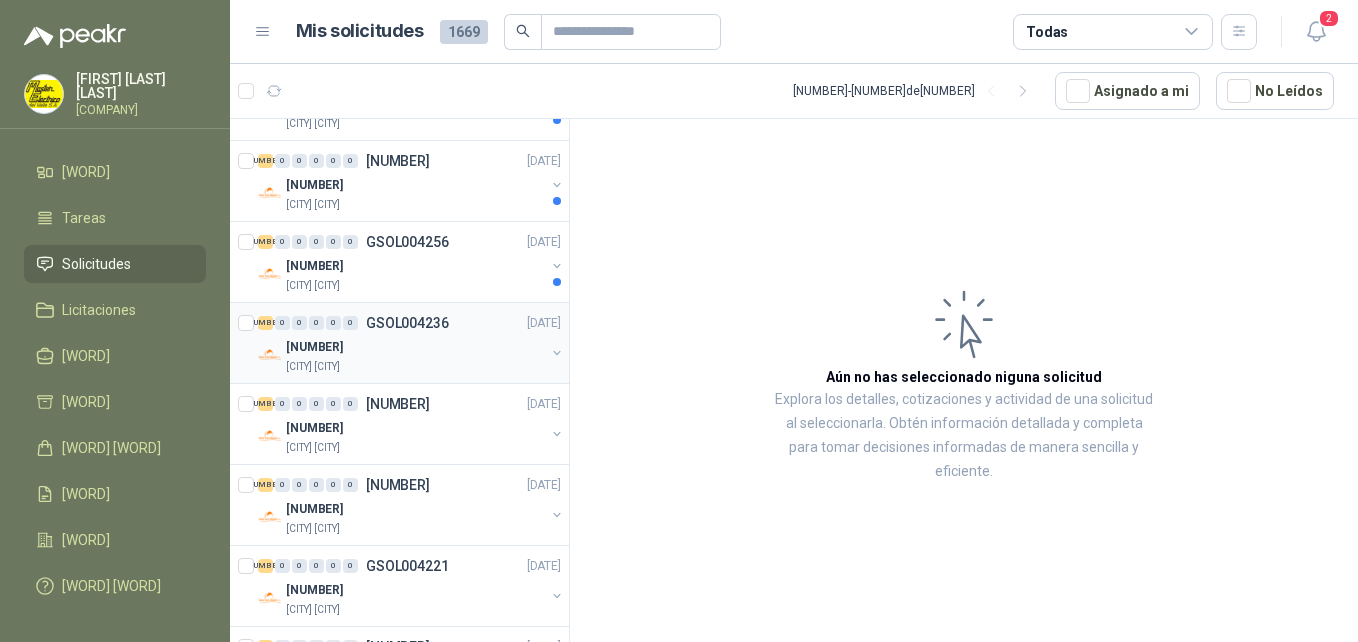click on "[NUMBER]" at bounding box center [314, 347] 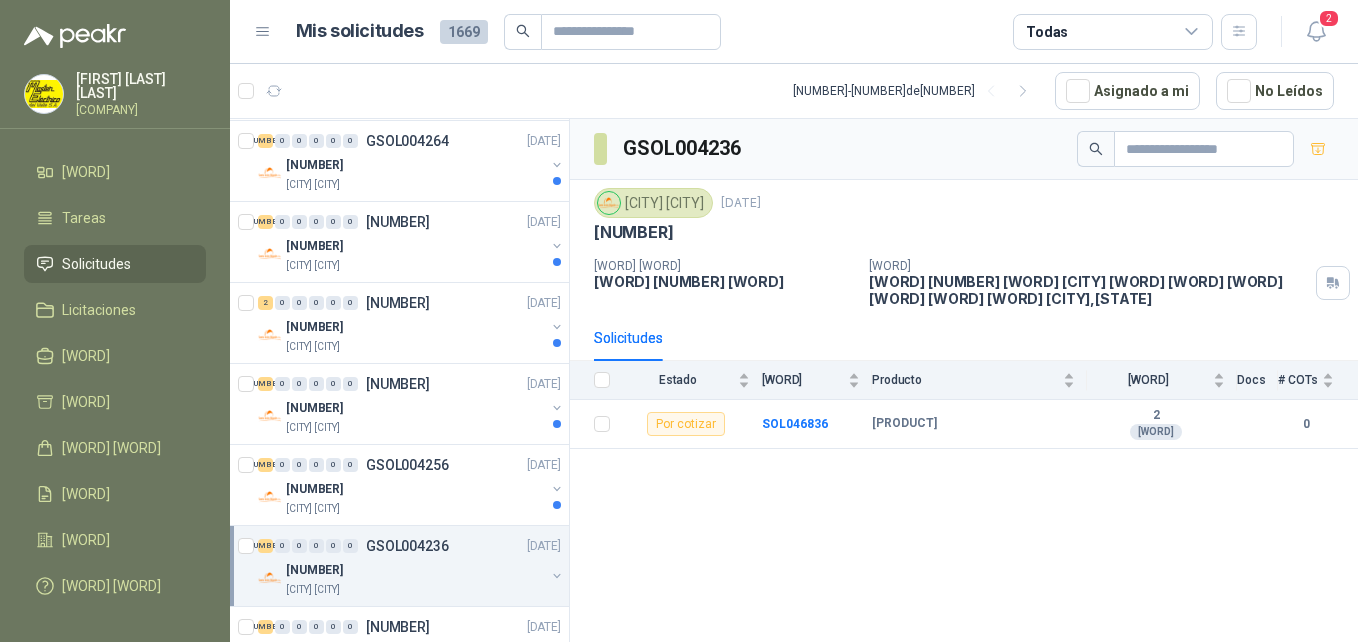 scroll, scrollTop: 1600, scrollLeft: 0, axis: vertical 